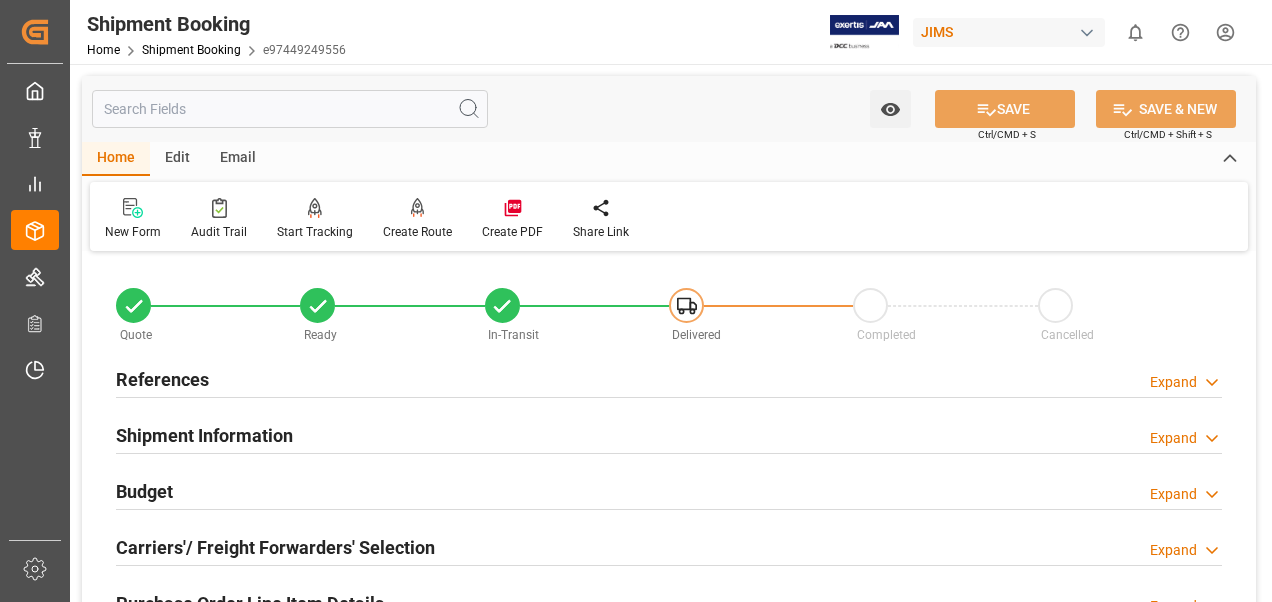 scroll, scrollTop: 0, scrollLeft: 0, axis: both 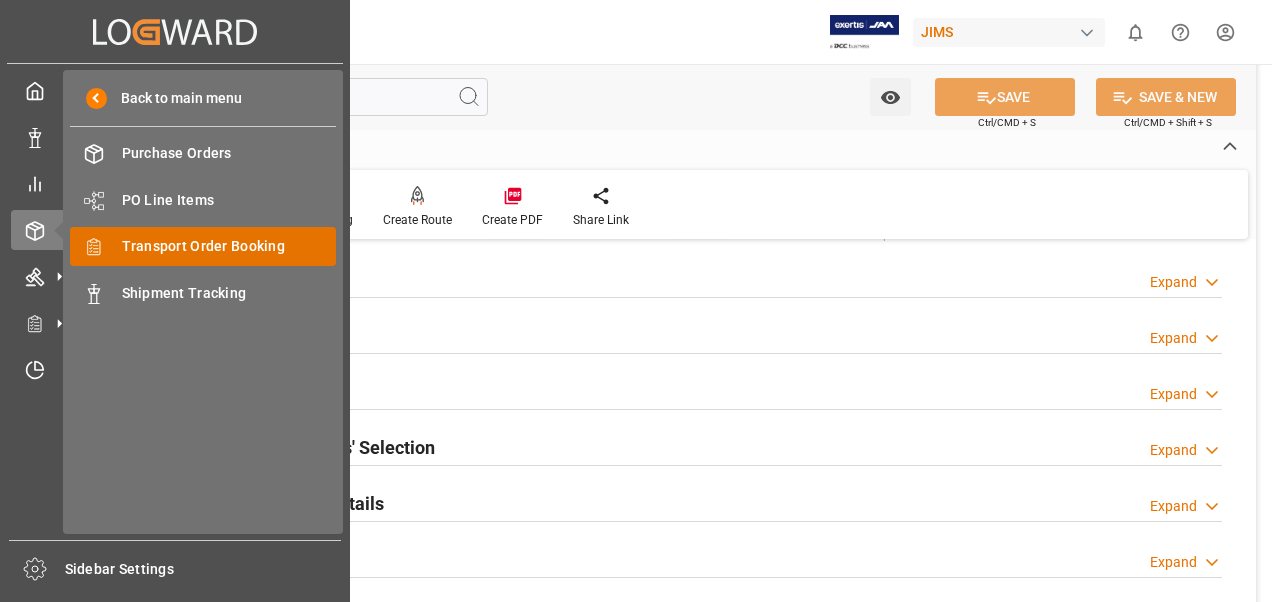 click on "Transport Order Booking" at bounding box center [229, 246] 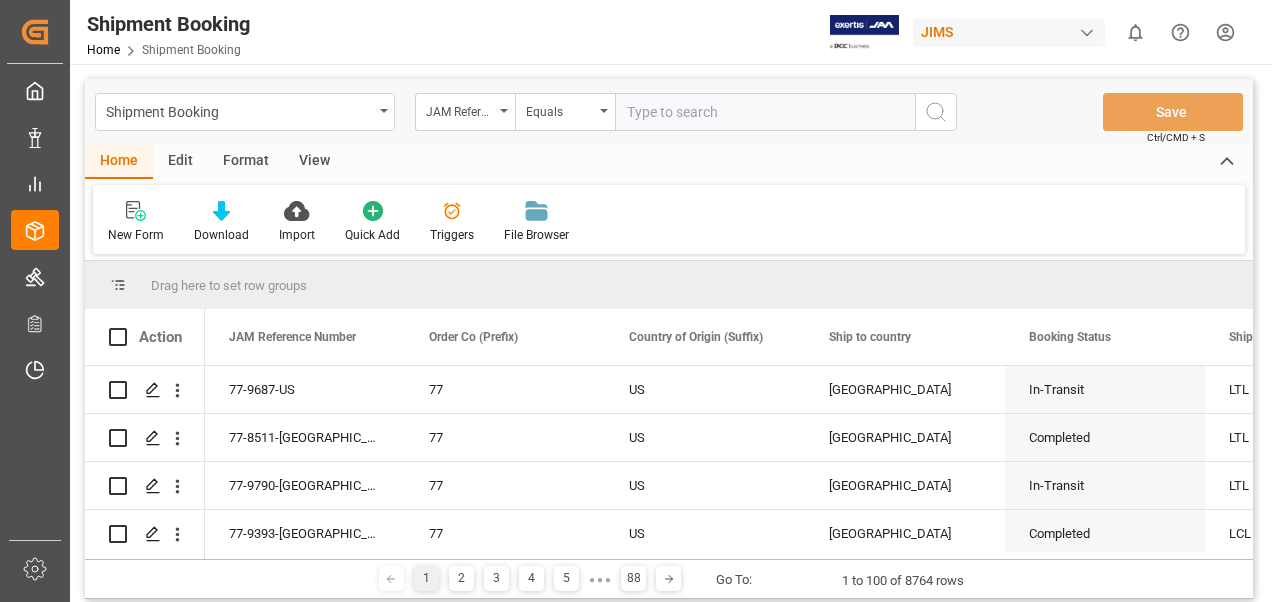 click at bounding box center (765, 112) 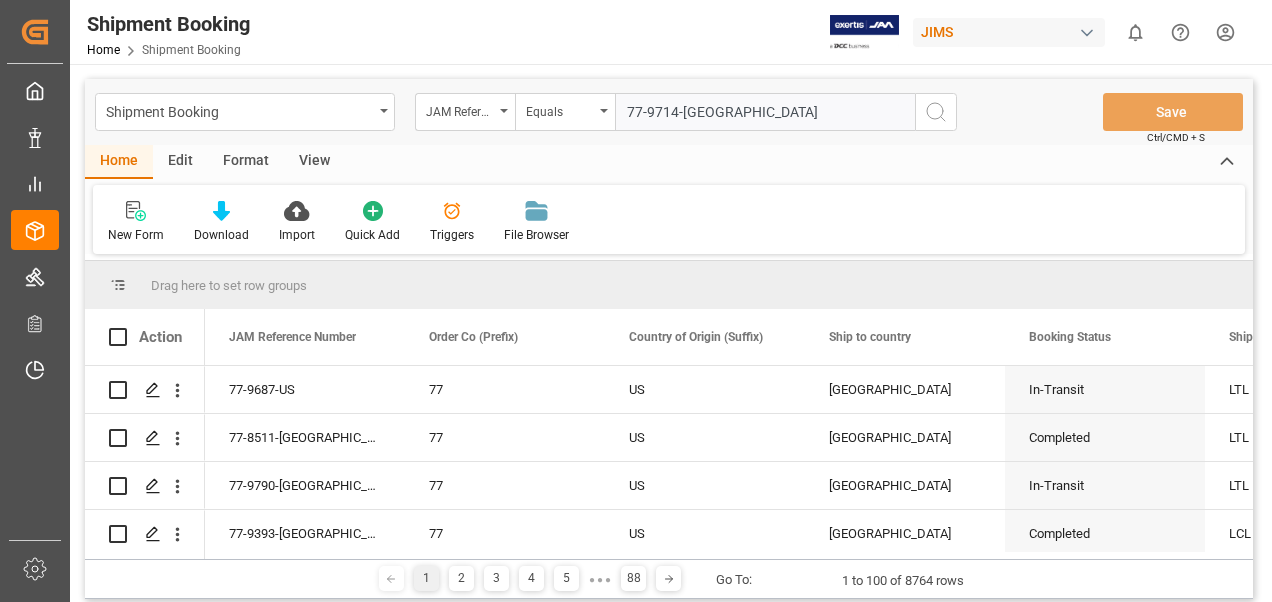 type on "77-9714-[GEOGRAPHIC_DATA]" 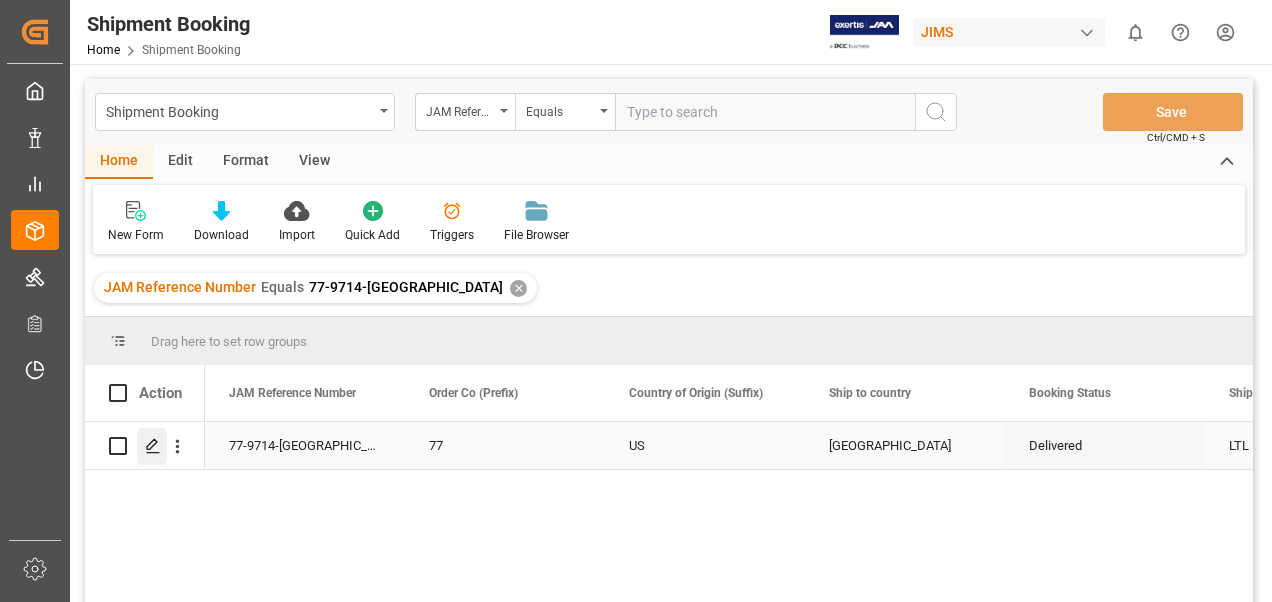 click 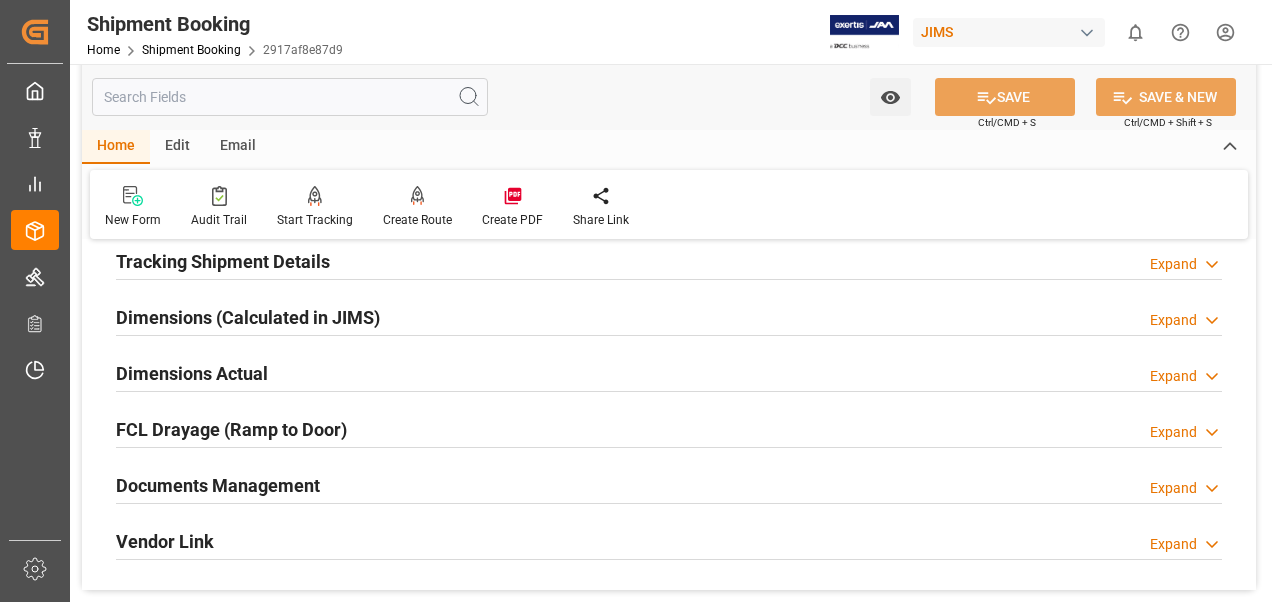 scroll, scrollTop: 400, scrollLeft: 0, axis: vertical 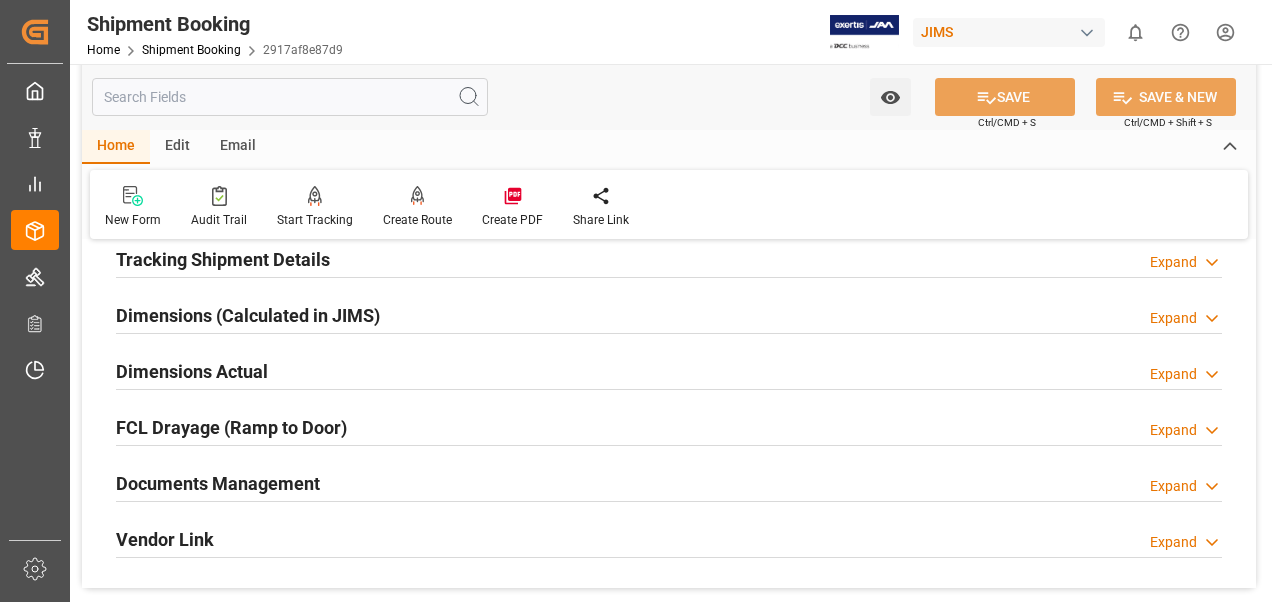 click on "Documents Management" at bounding box center (218, 483) 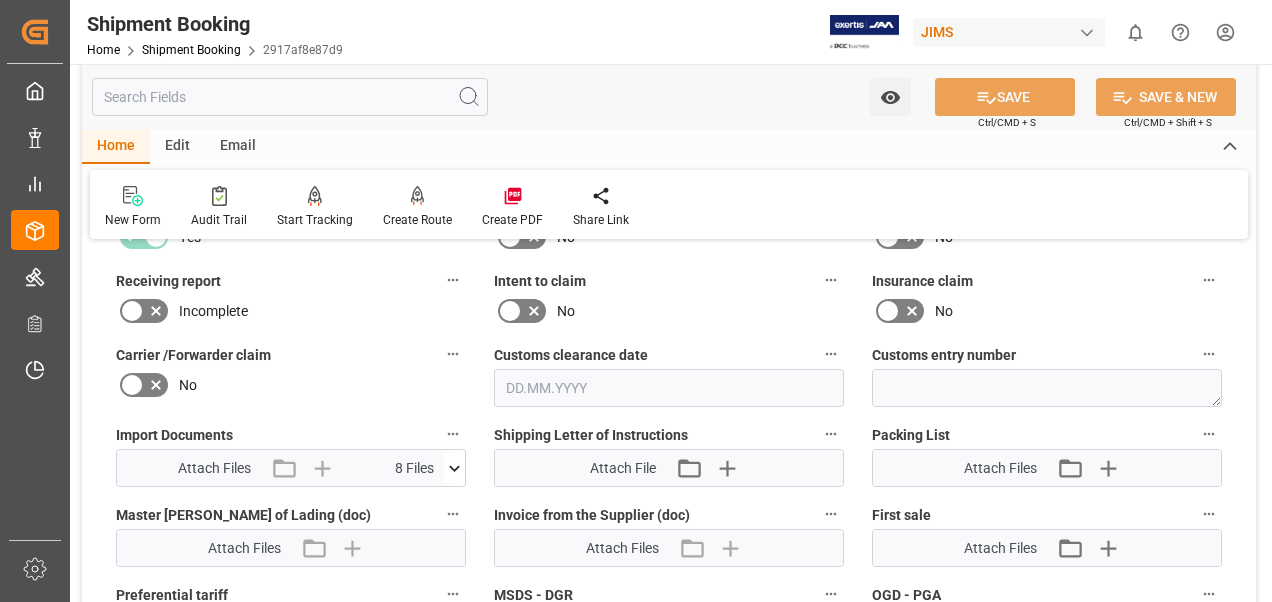 scroll, scrollTop: 900, scrollLeft: 0, axis: vertical 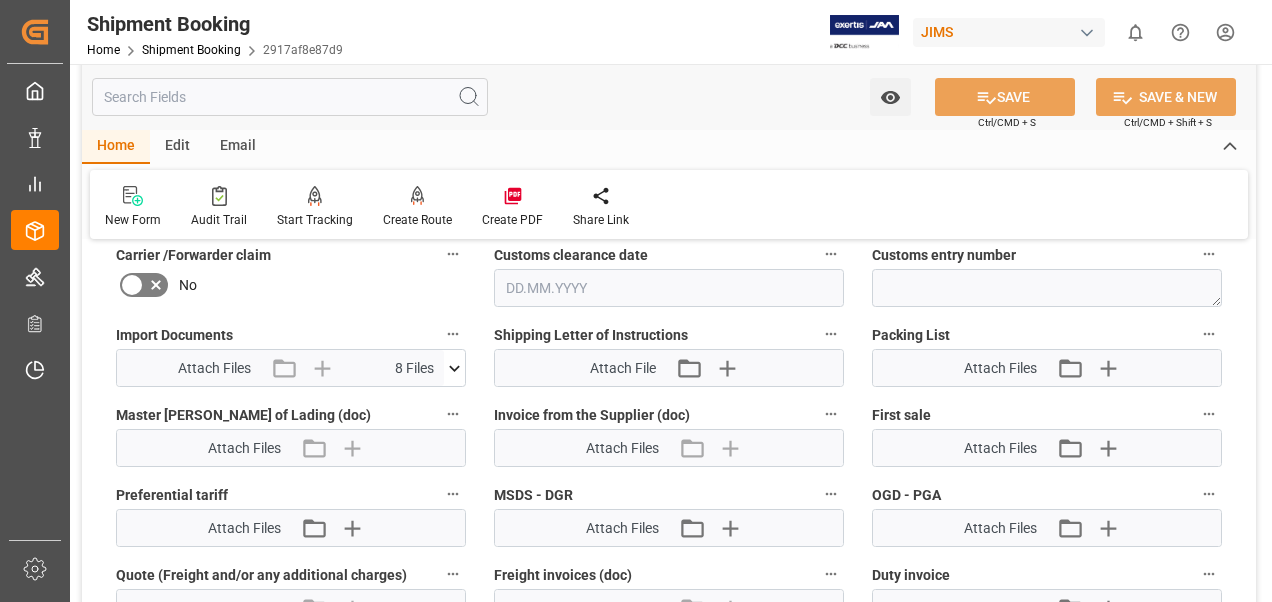 click 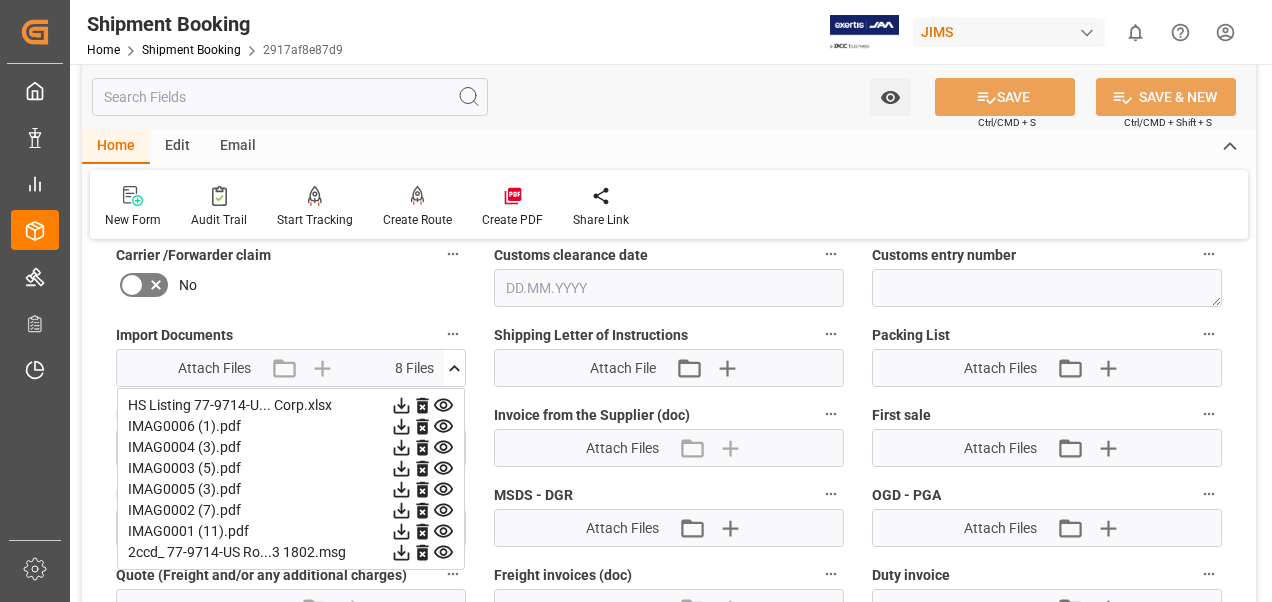 click 